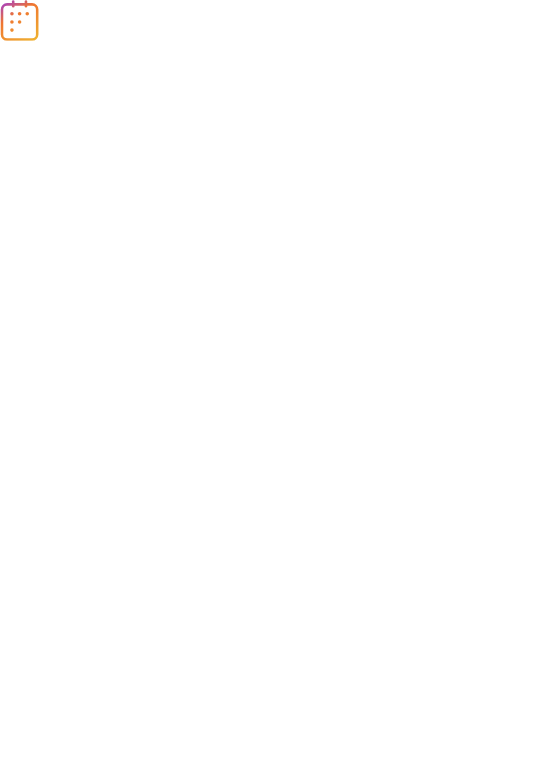 scroll, scrollTop: 0, scrollLeft: 0, axis: both 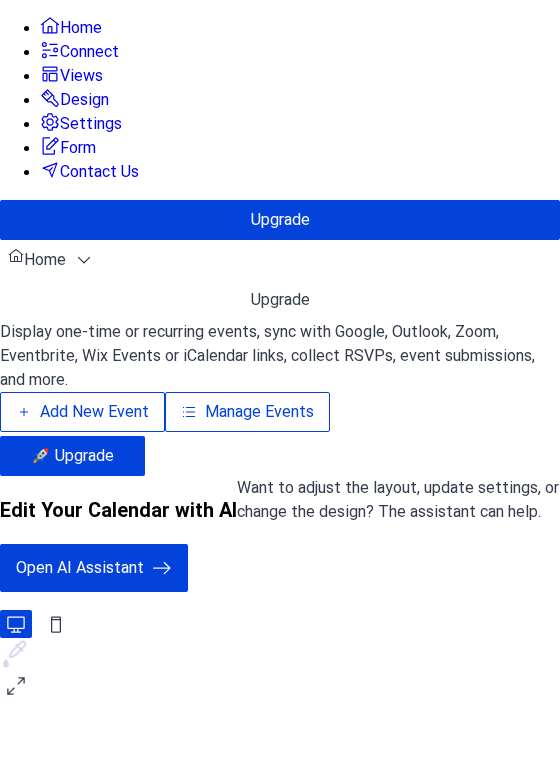 click on "Manage Events" at bounding box center (259, 412) 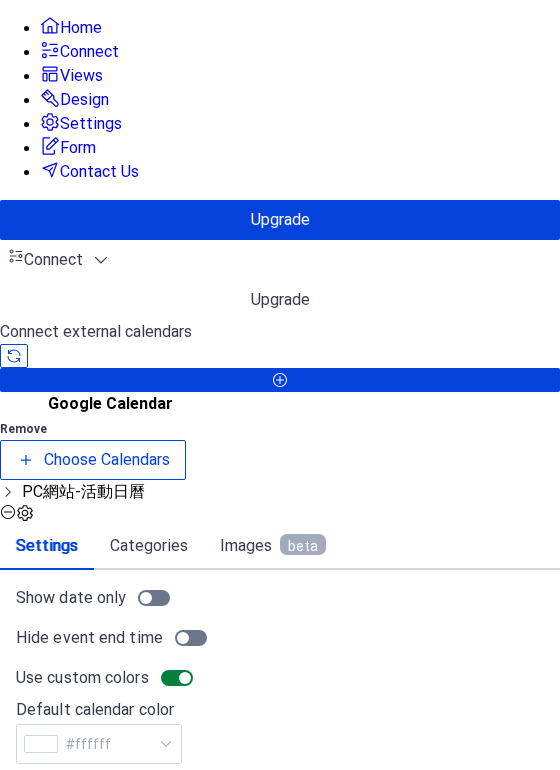 click 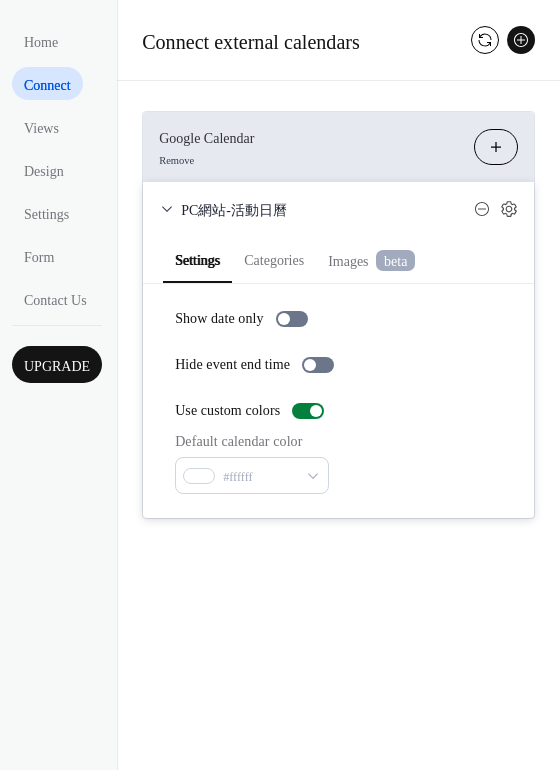 click on "Categories" at bounding box center [274, 258] 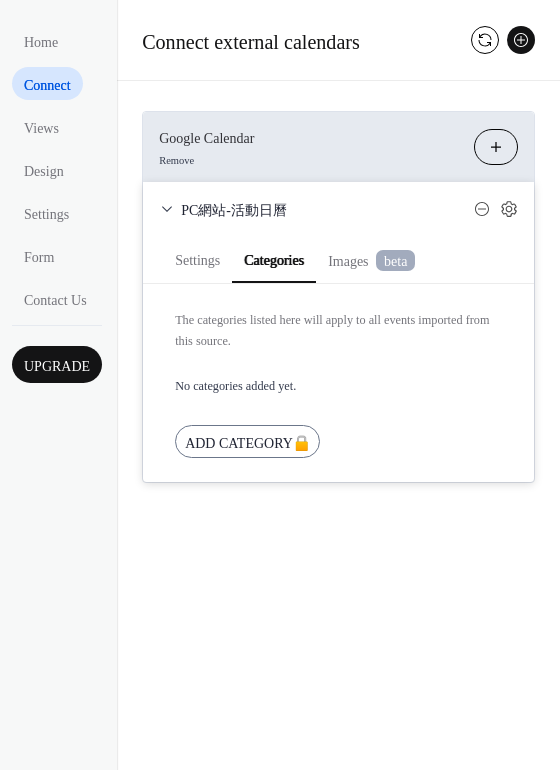 click on "Images   beta" at bounding box center (371, 261) 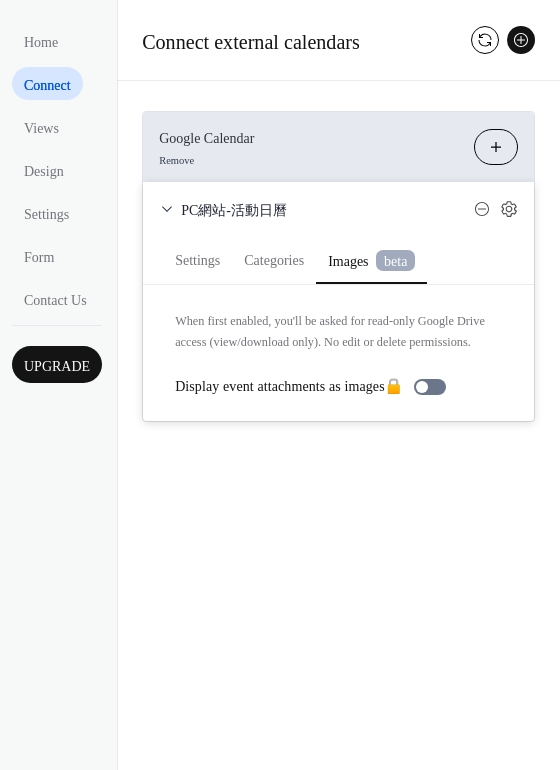 click on "beta" at bounding box center (395, 260) 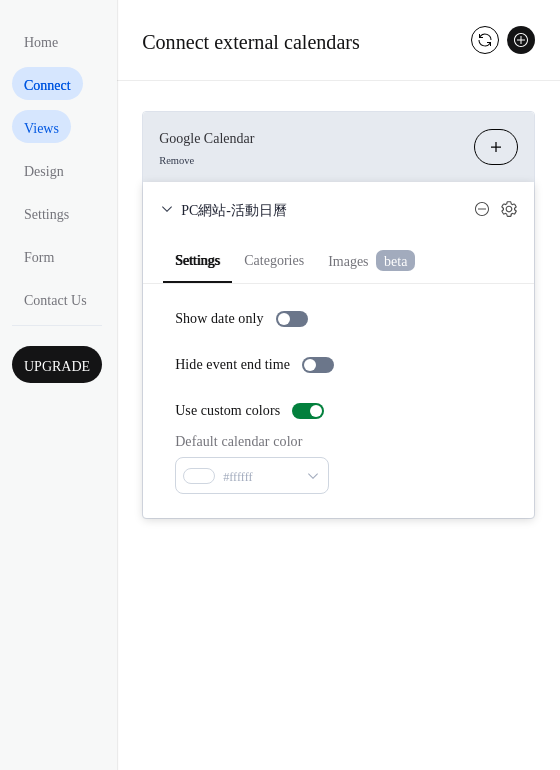 click on "Views" at bounding box center [41, 128] 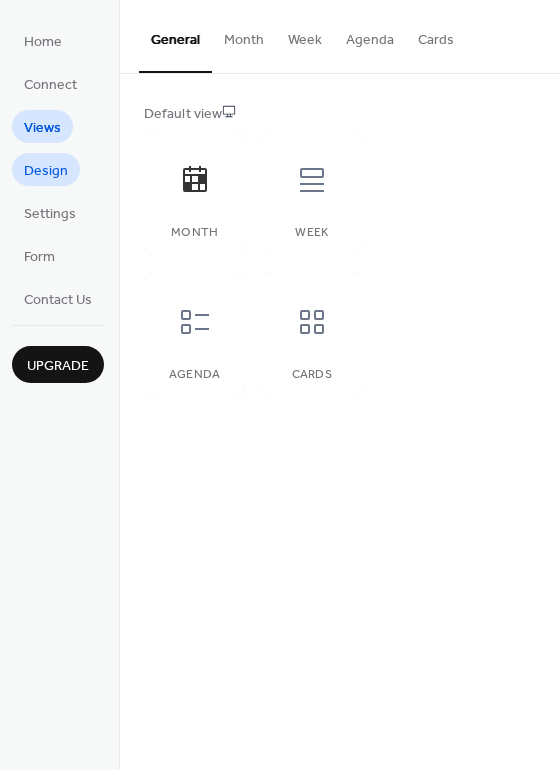 click on "Design" at bounding box center [46, 171] 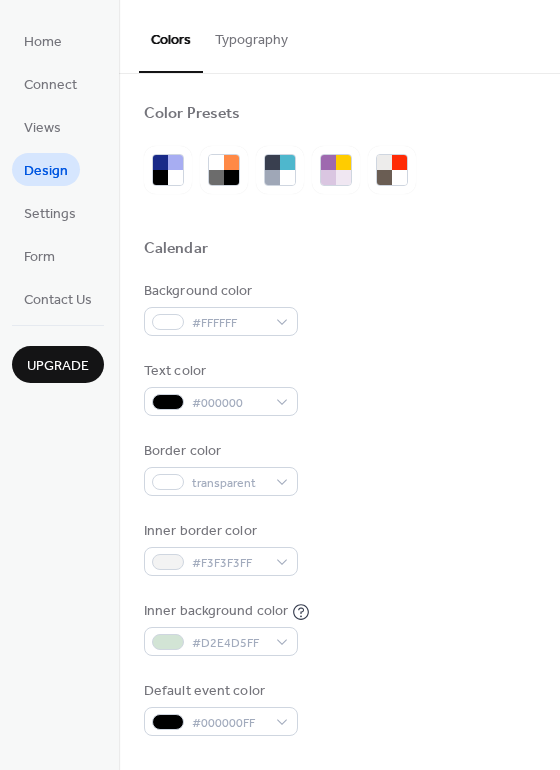 click on "Home Connect Views Design Settings Form Contact Us" at bounding box center (58, 169) 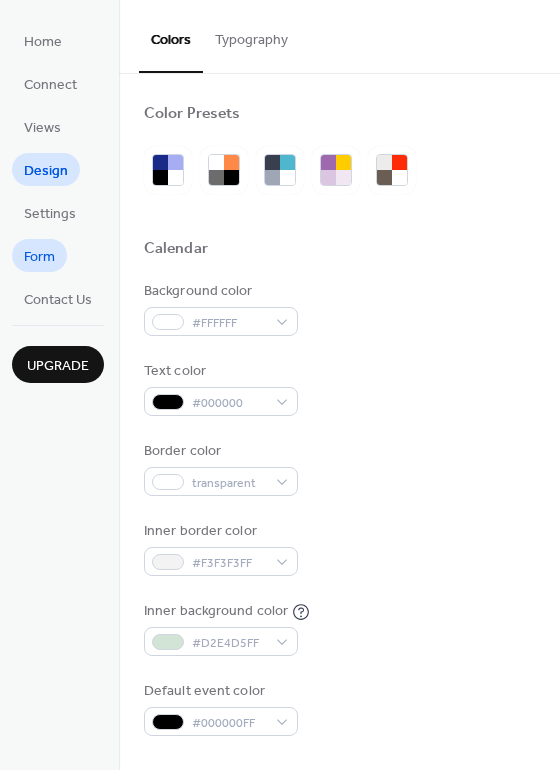click on "Form" at bounding box center (39, 257) 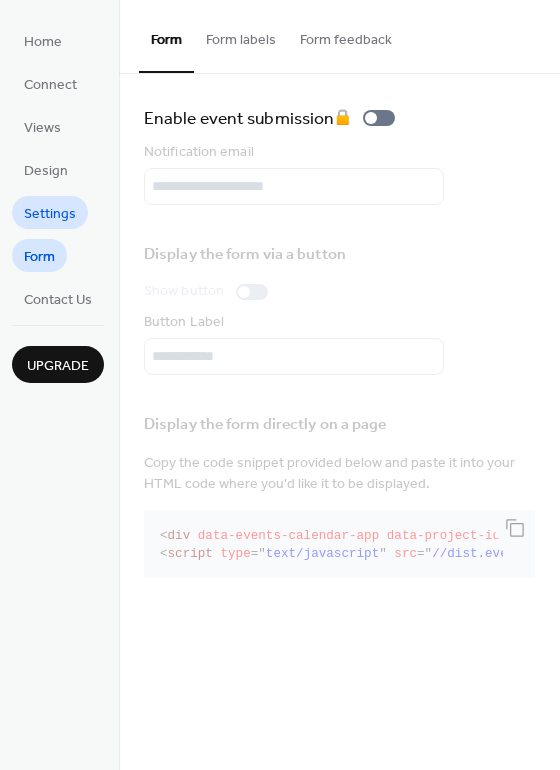 click on "Settings" at bounding box center (50, 214) 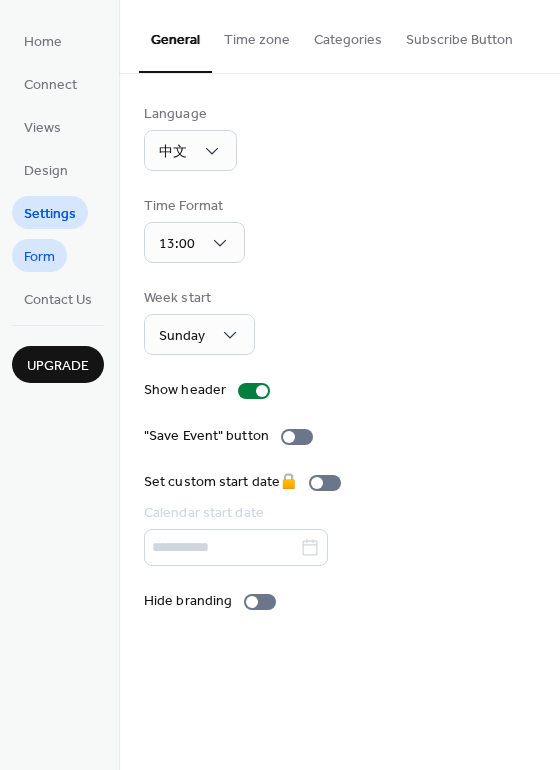 click on "Form" at bounding box center (39, 255) 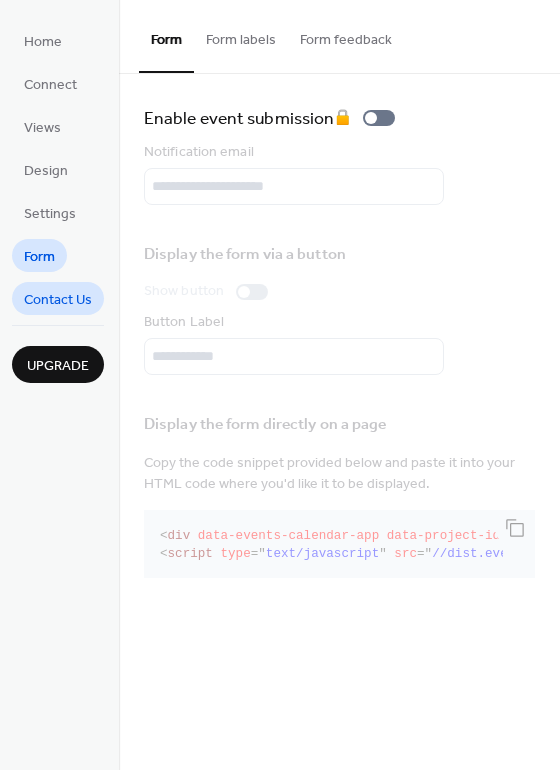 click on "Contact Us" at bounding box center [58, 300] 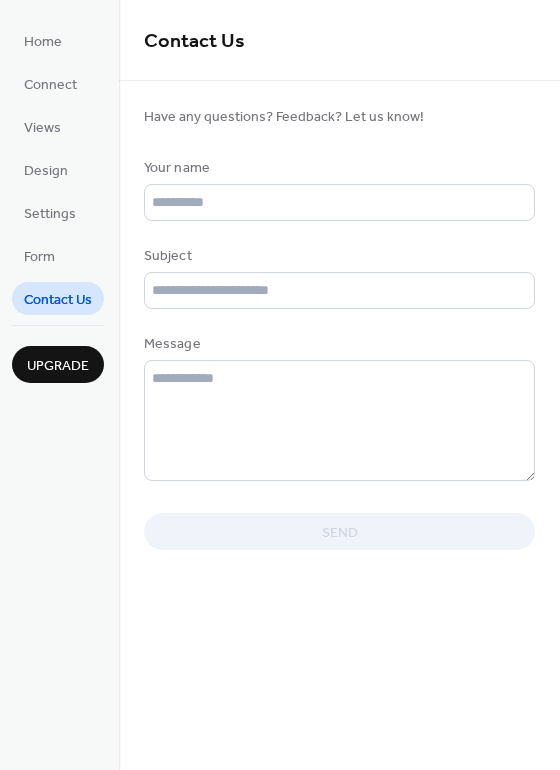 click on "Upgrade" at bounding box center [58, 366] 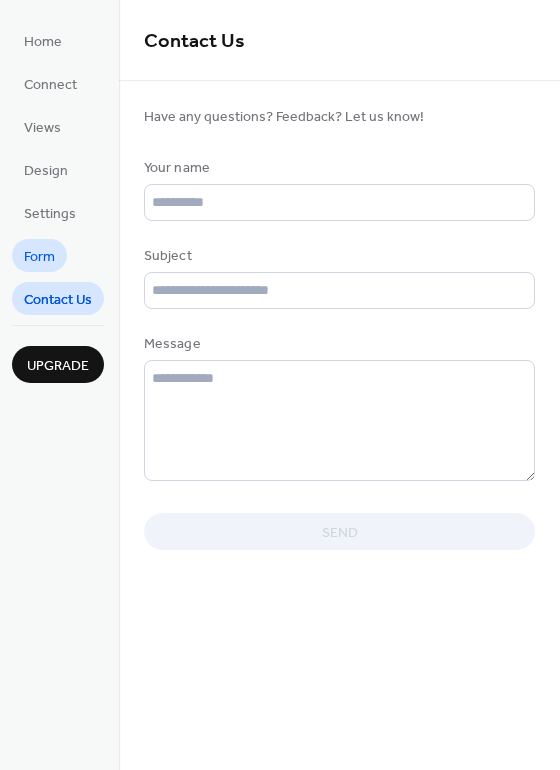 click on "Form" at bounding box center (39, 257) 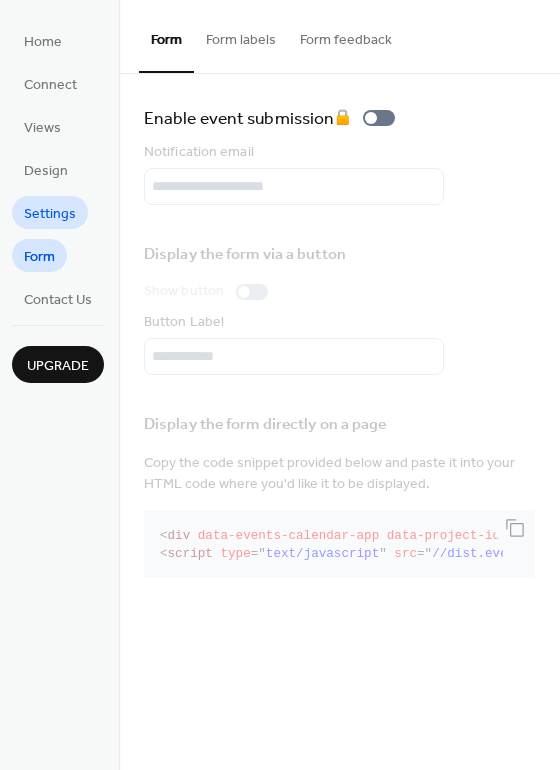 click on "Settings" at bounding box center [50, 214] 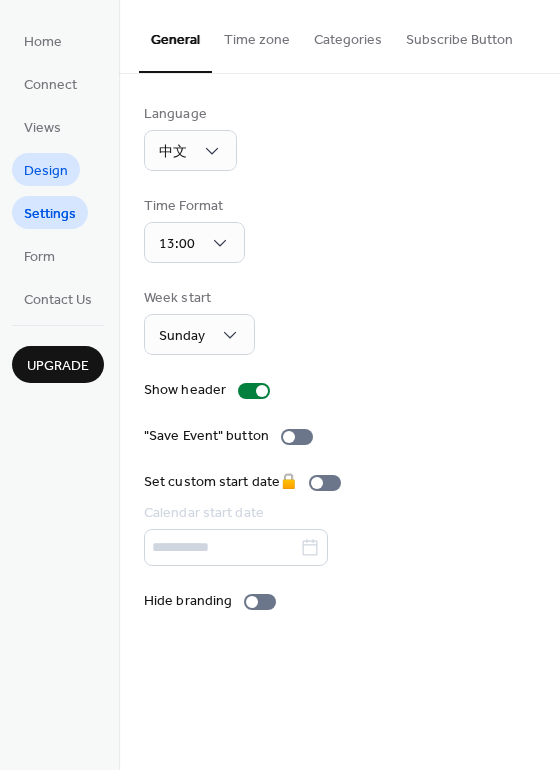 click on "Design" at bounding box center [46, 171] 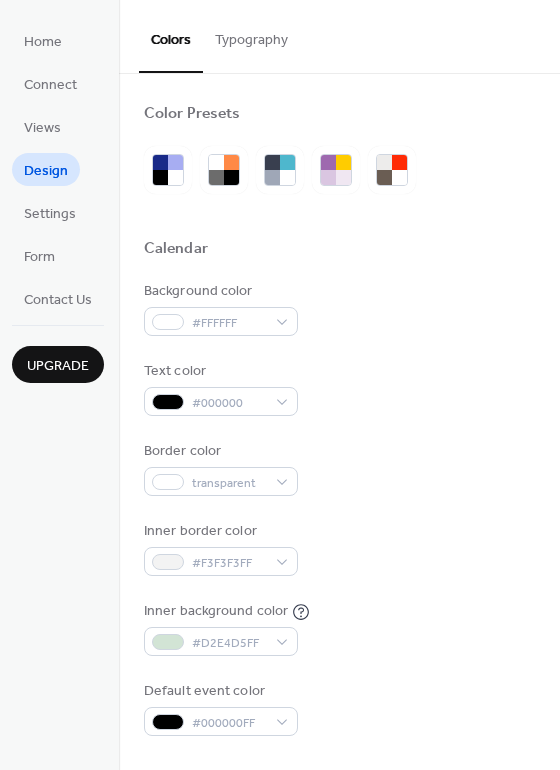 click on "Views" at bounding box center (42, 126) 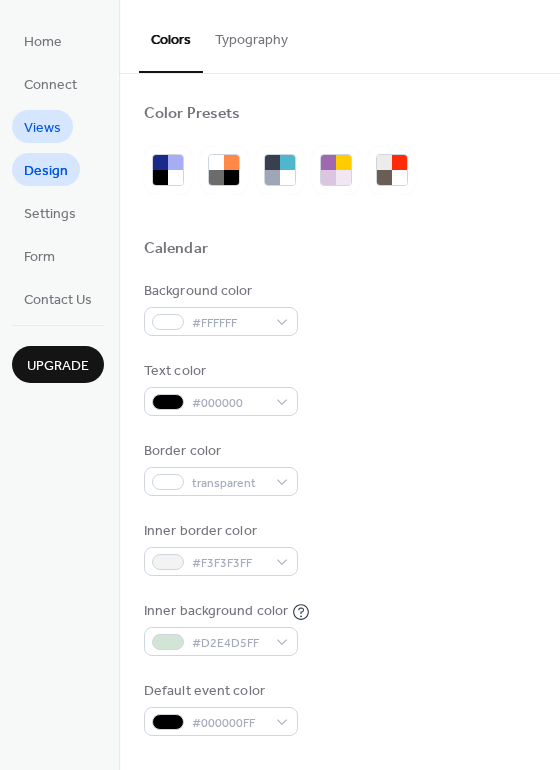 click on "Views" at bounding box center (42, 126) 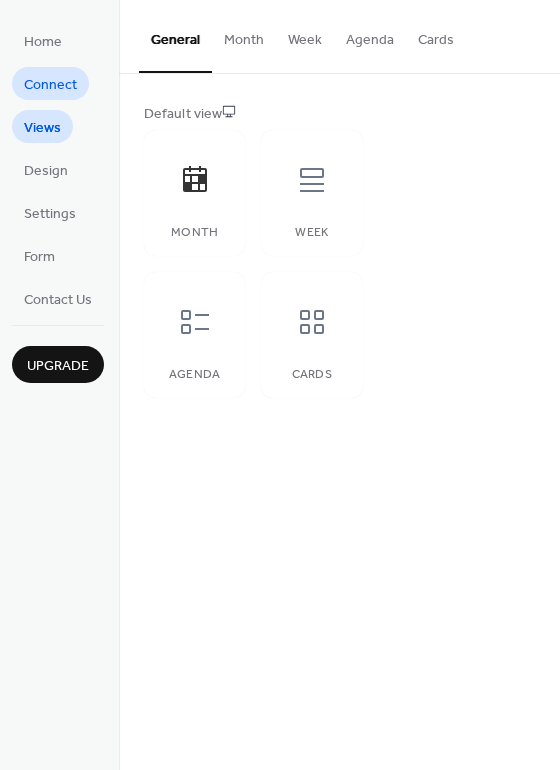 click on "Connect" at bounding box center [50, 85] 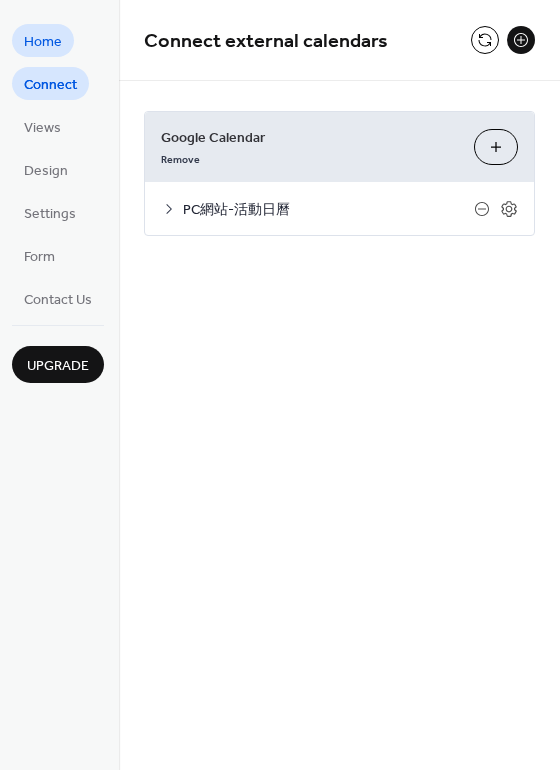 click on "Home" at bounding box center [43, 42] 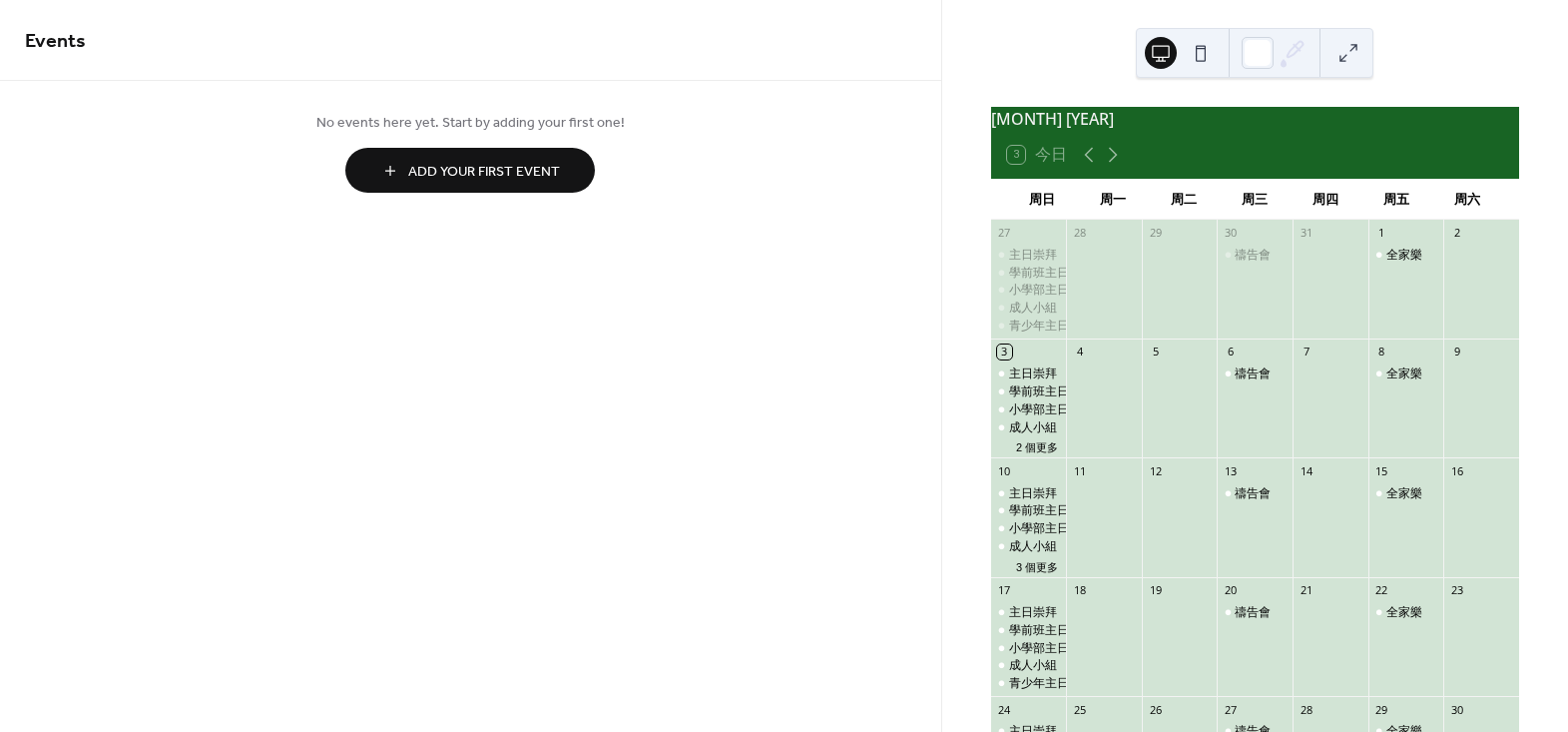 scroll, scrollTop: 0, scrollLeft: 0, axis: both 